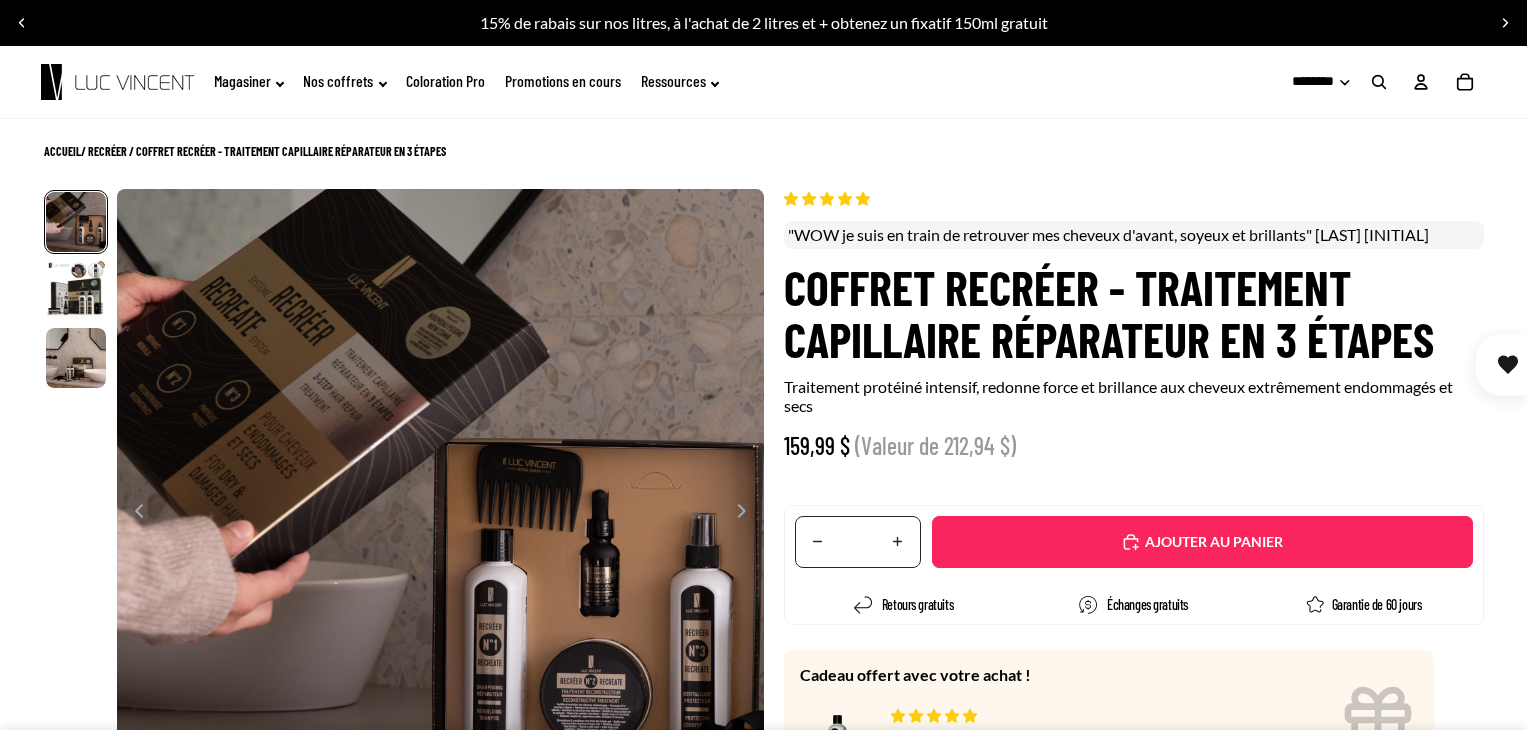 scroll, scrollTop: 0, scrollLeft: 0, axis: both 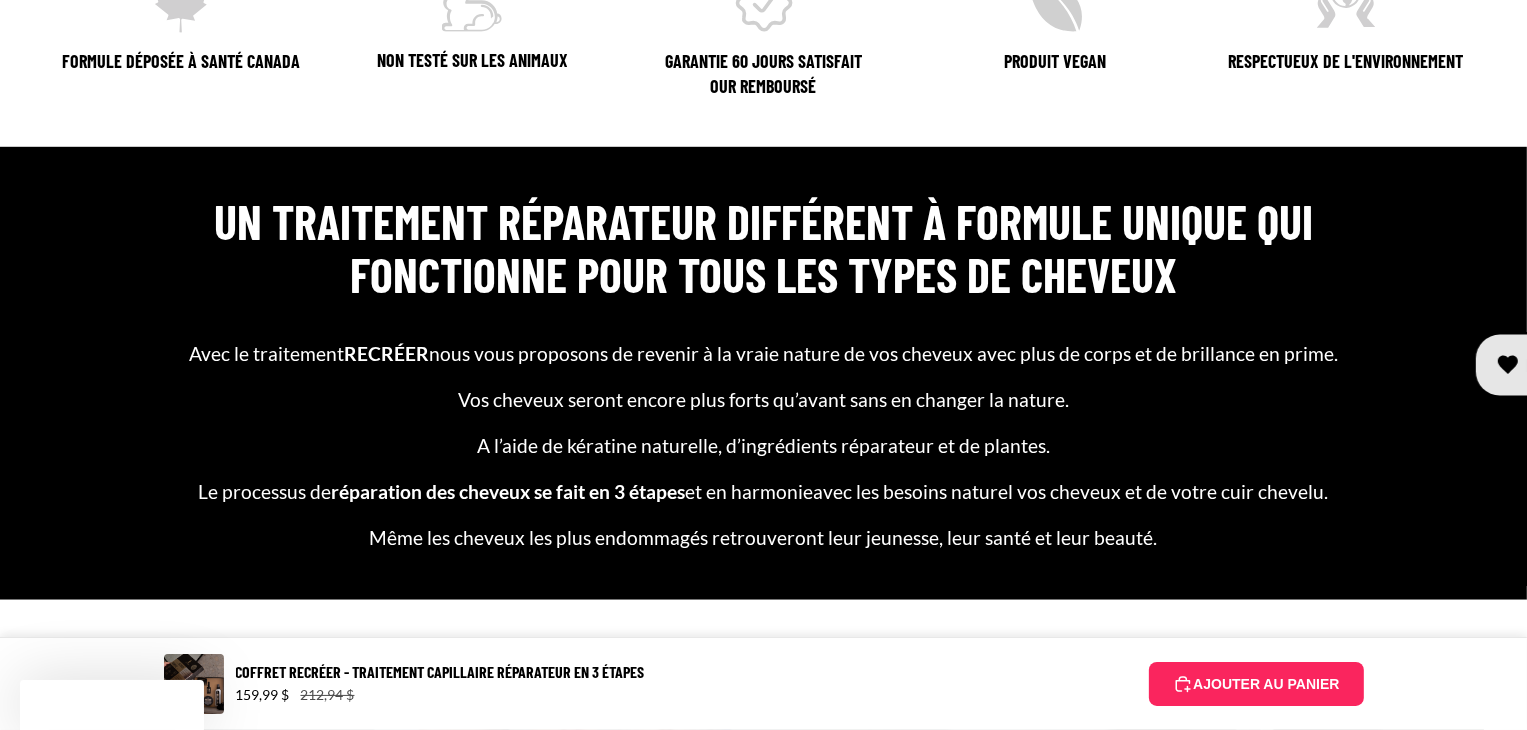 select on "**********" 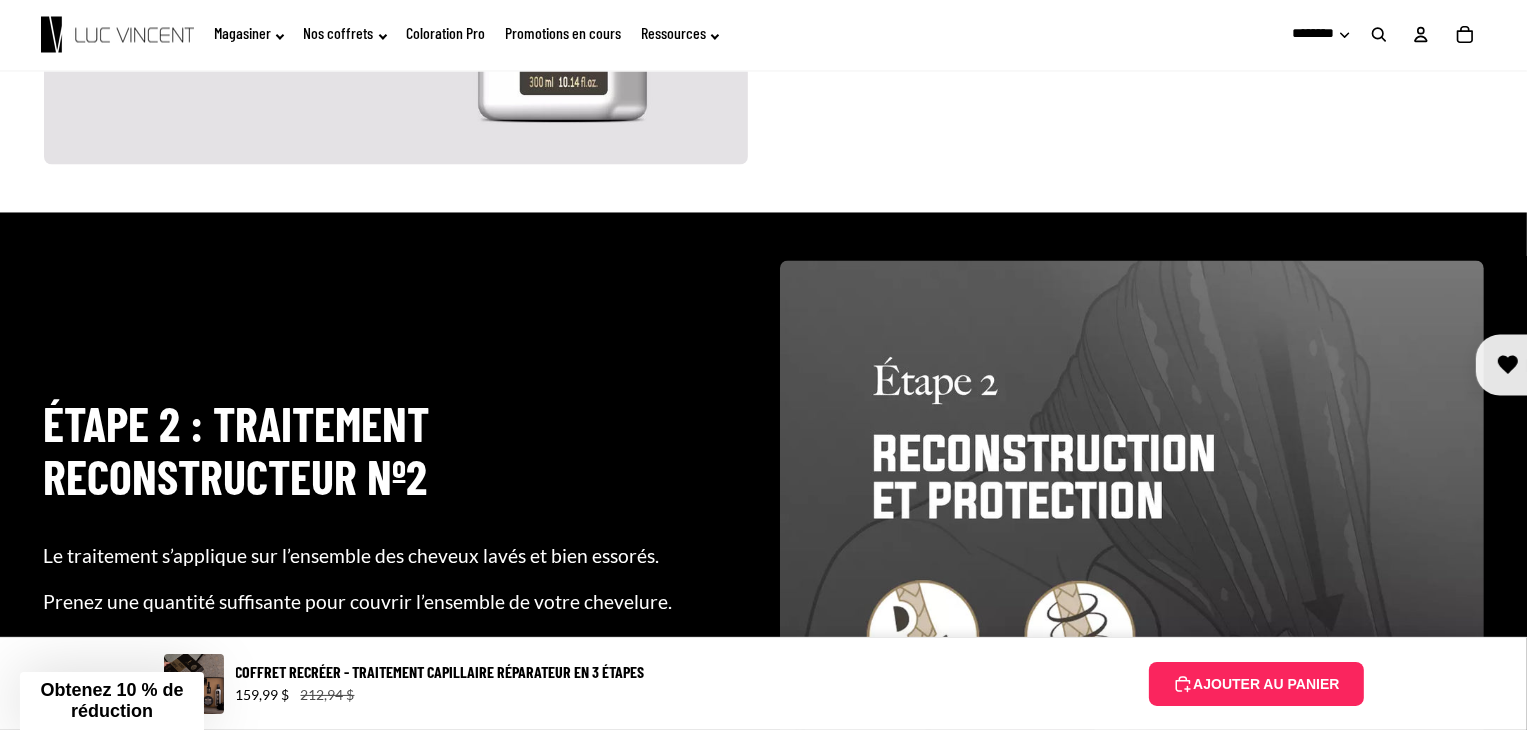 scroll, scrollTop: 1447, scrollLeft: 0, axis: vertical 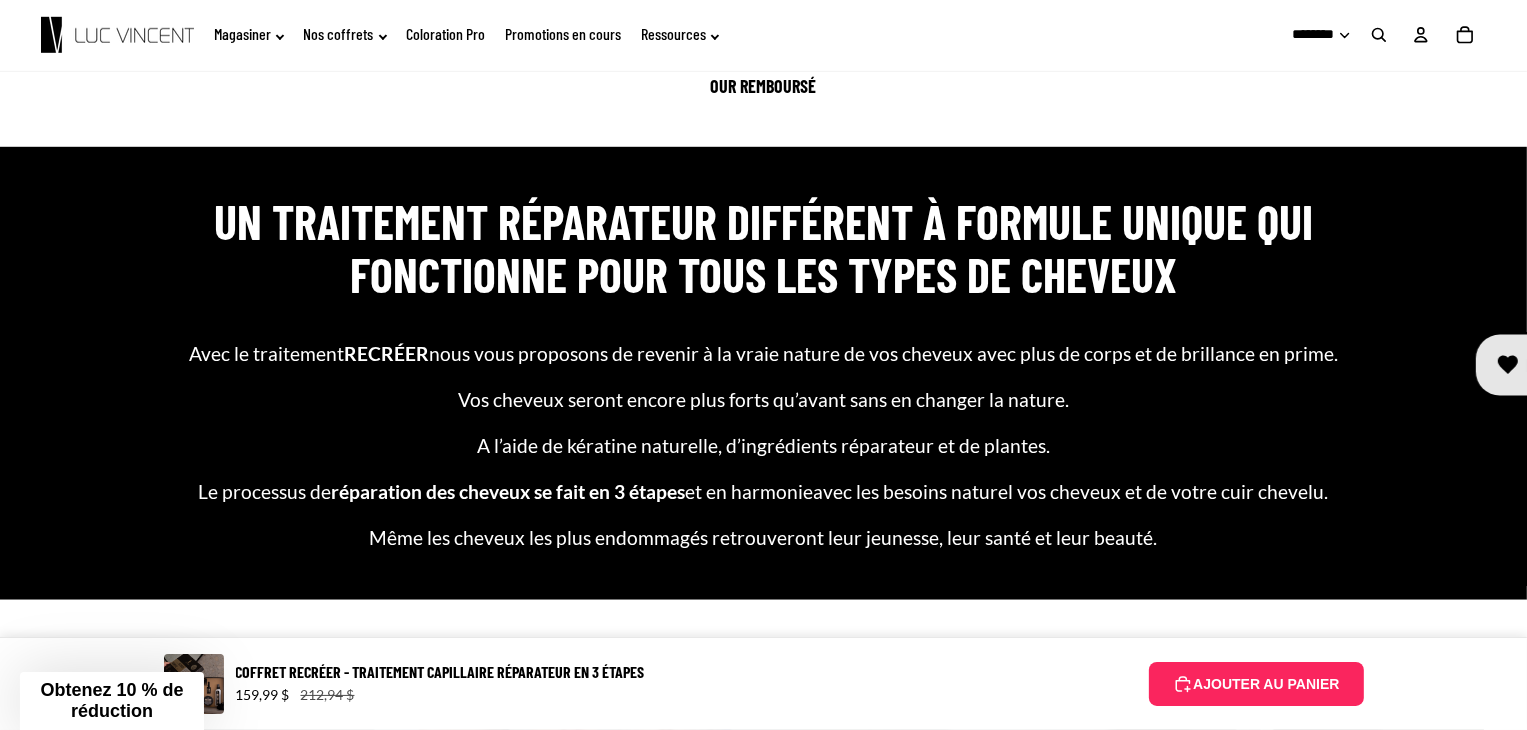 drag, startPoint x: 1531, startPoint y: 144, endPoint x: 1436, endPoint y: 240, distance: 135.05925 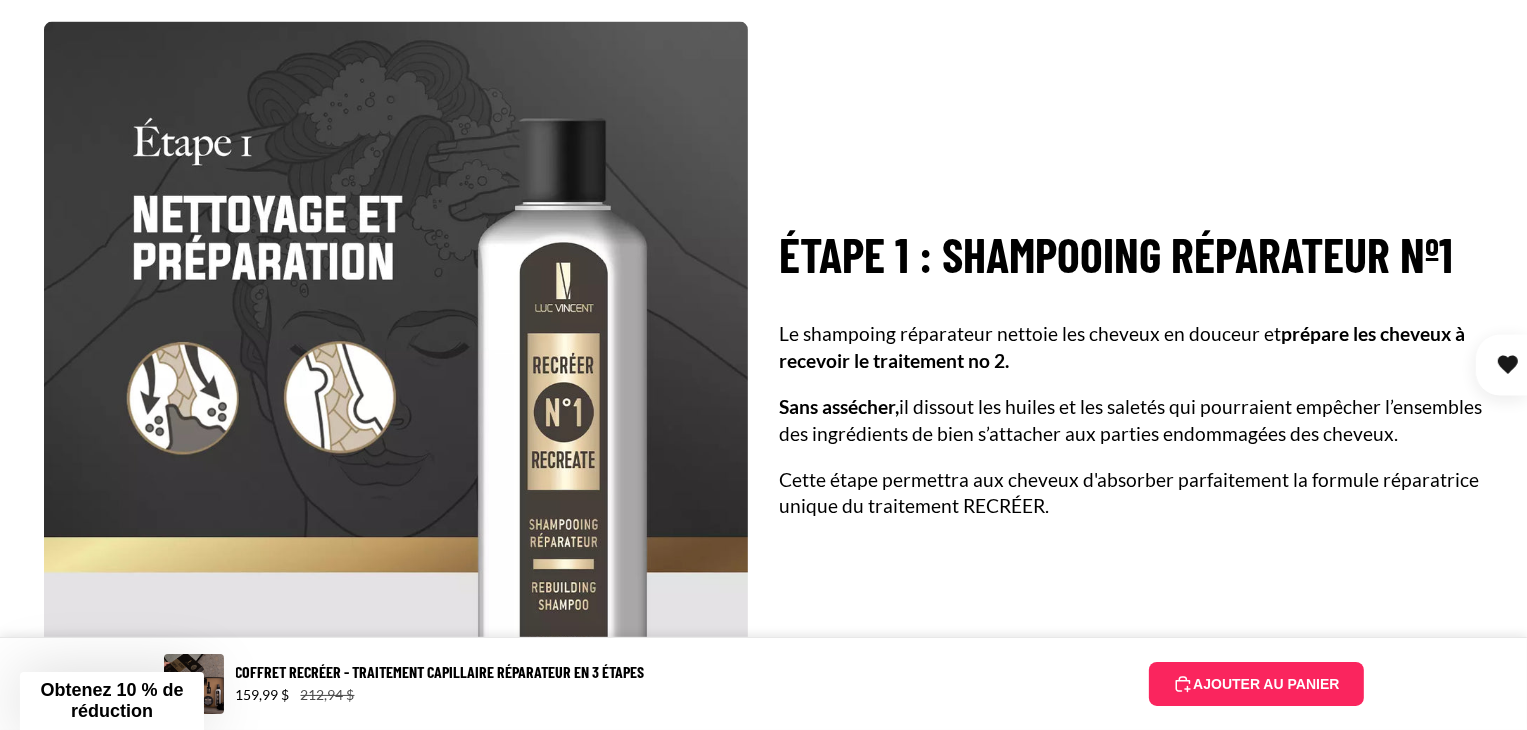 scroll, scrollTop: 3272, scrollLeft: 0, axis: vertical 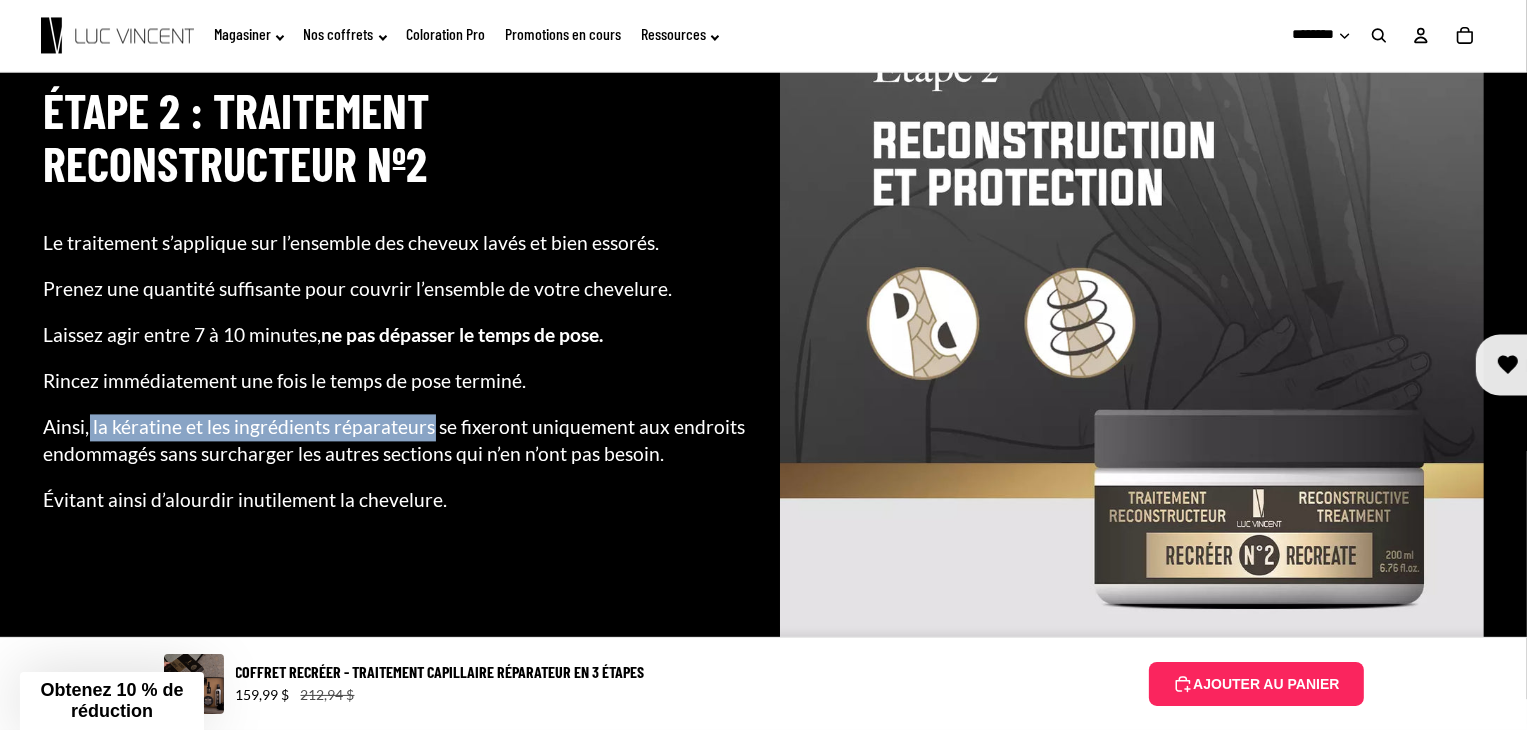 drag, startPoint x: 91, startPoint y: 424, endPoint x: 431, endPoint y: 431, distance: 340.07205 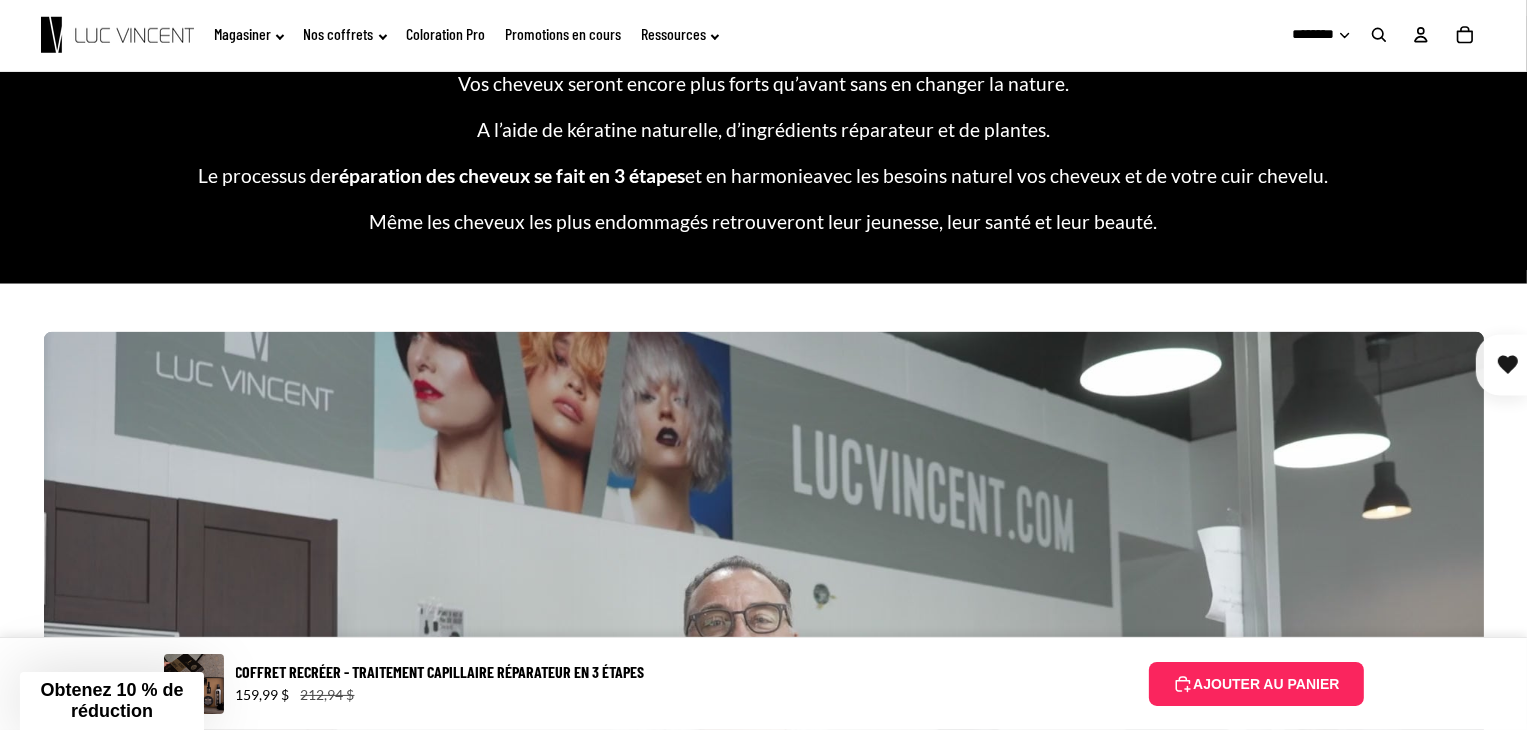 scroll, scrollTop: 1510, scrollLeft: 0, axis: vertical 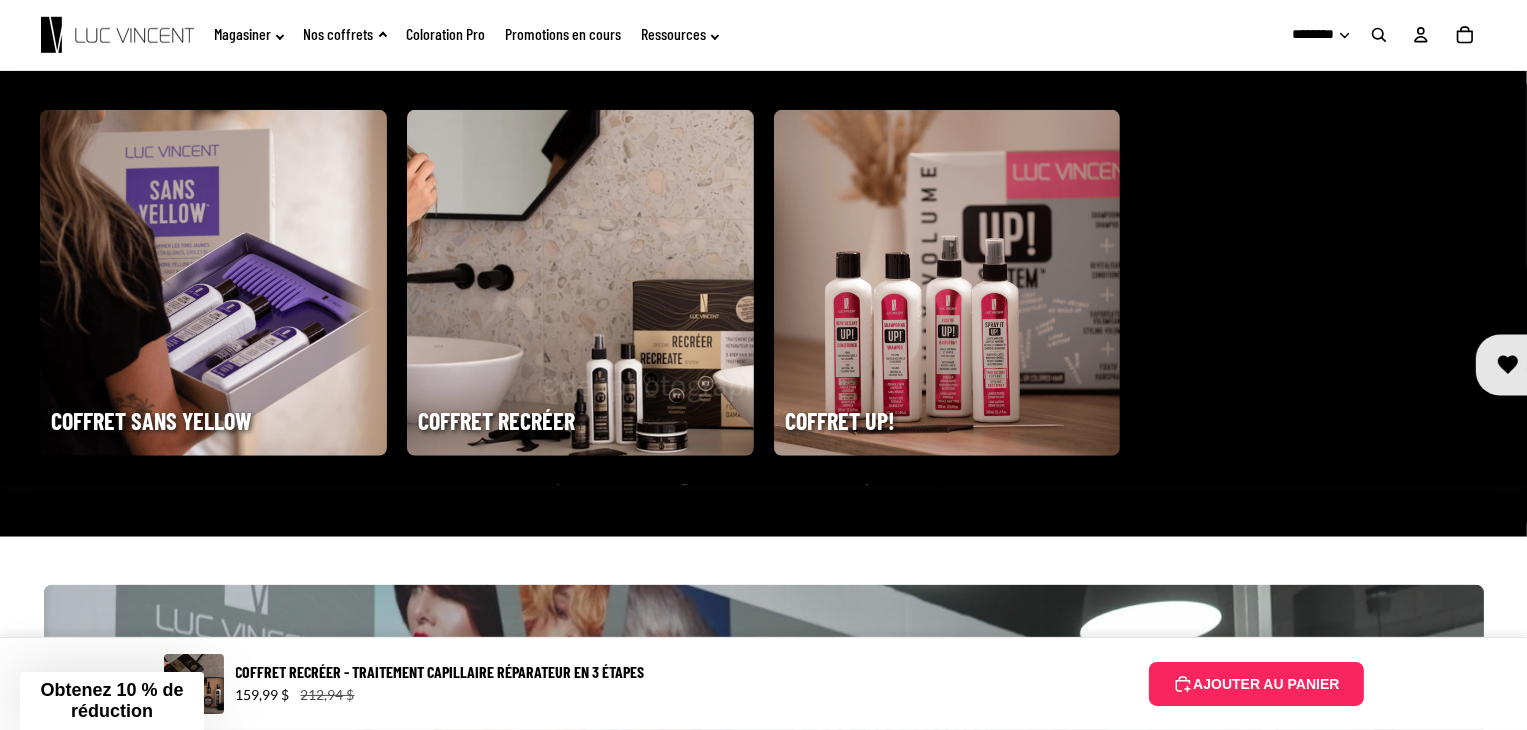click on "Nos coffrets" 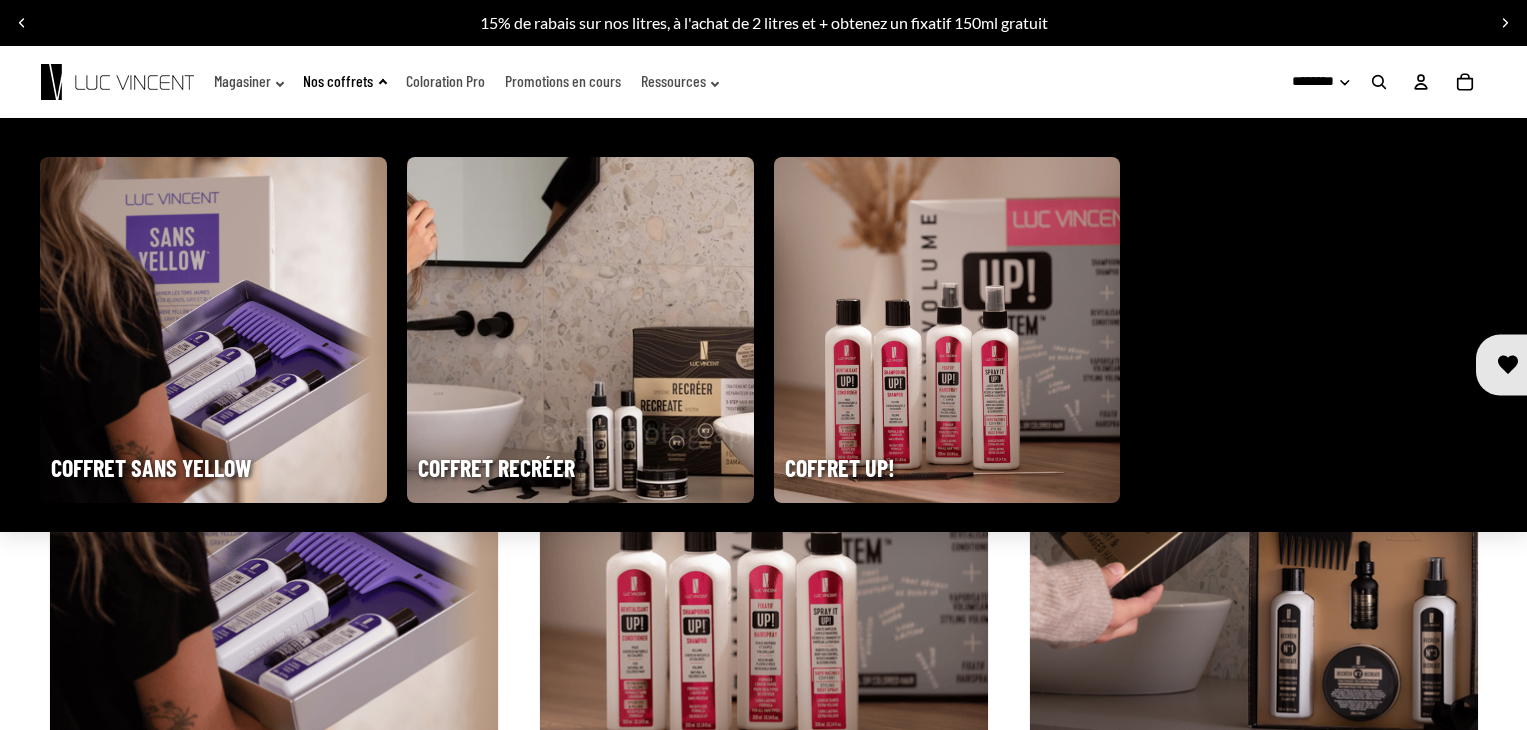 click at bounding box center [213, 330] 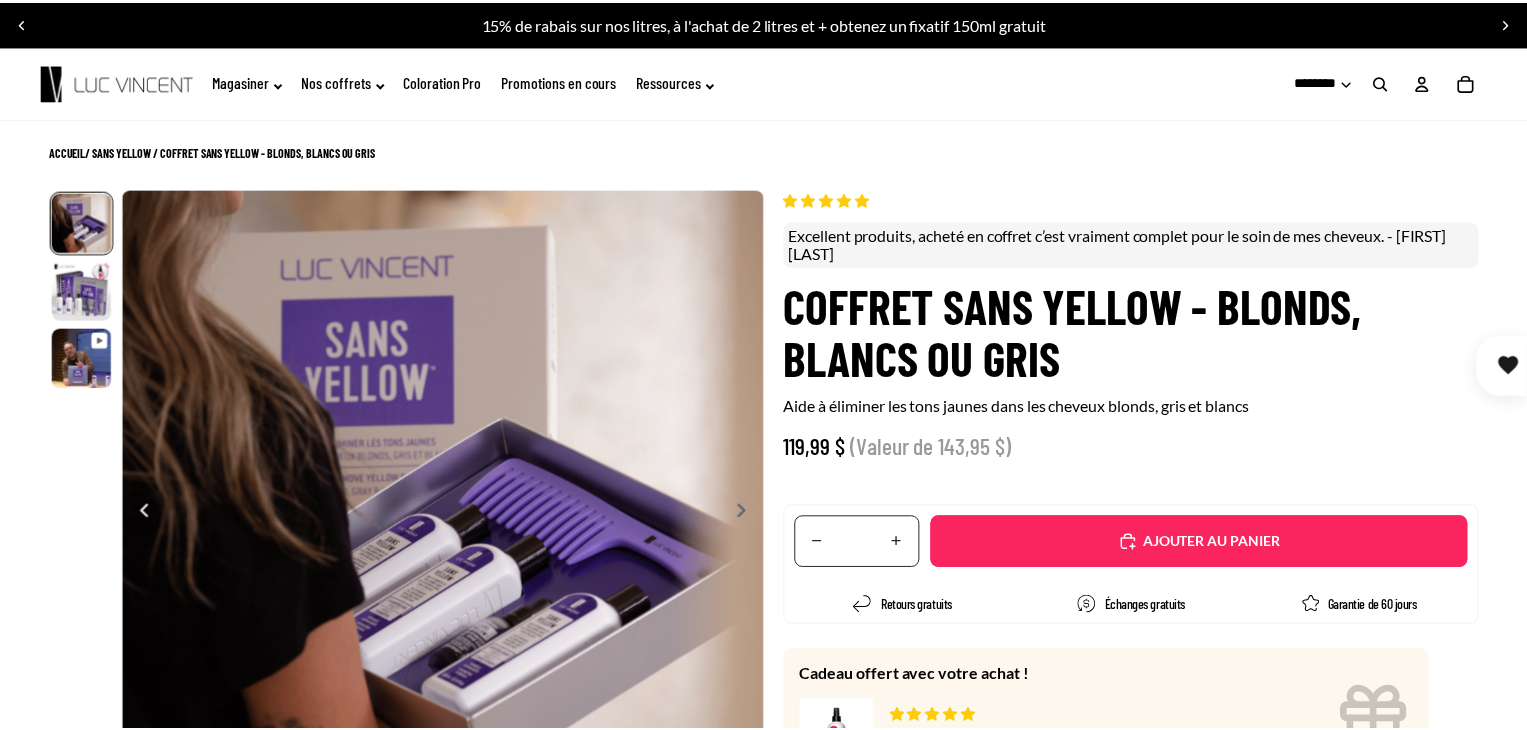 scroll, scrollTop: 0, scrollLeft: 0, axis: both 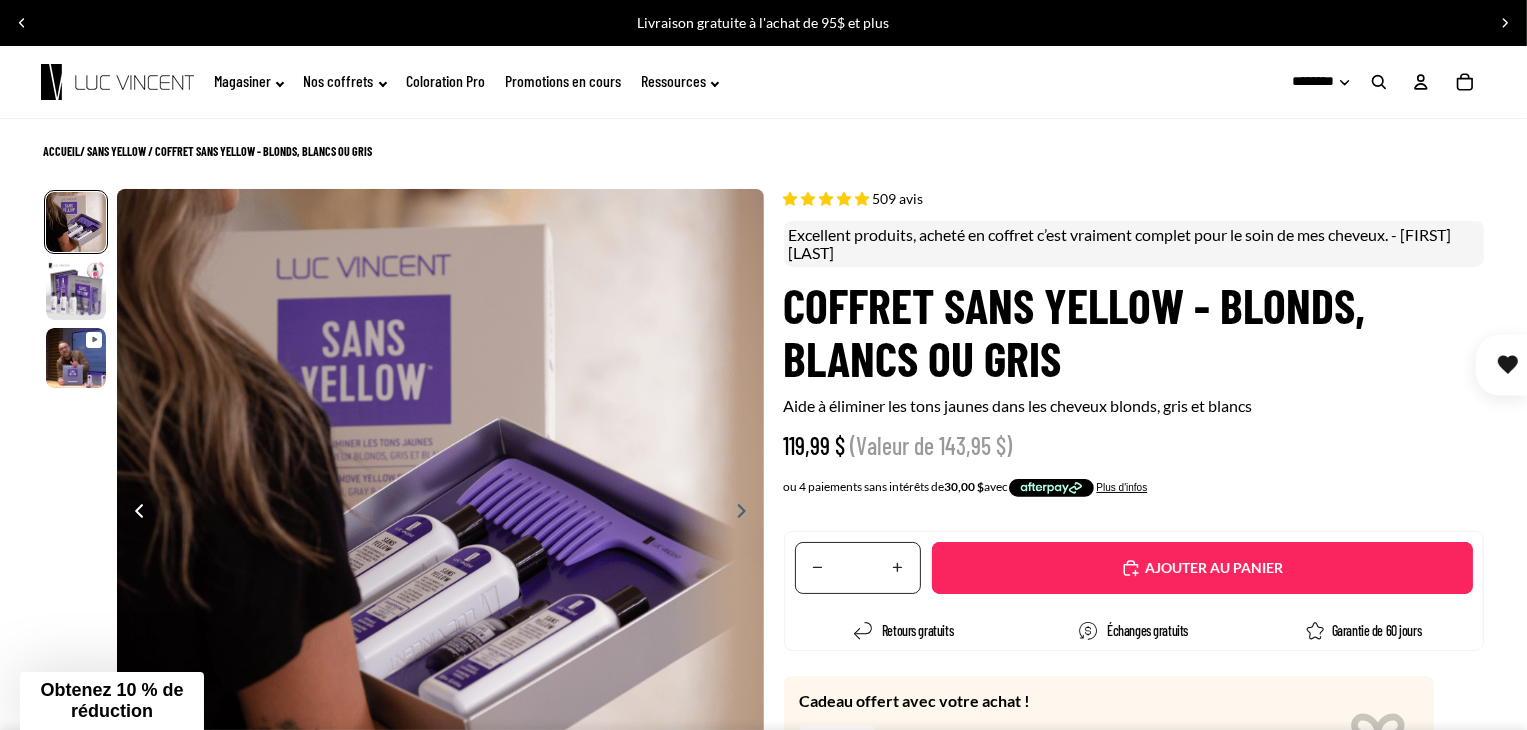 select on "**********" 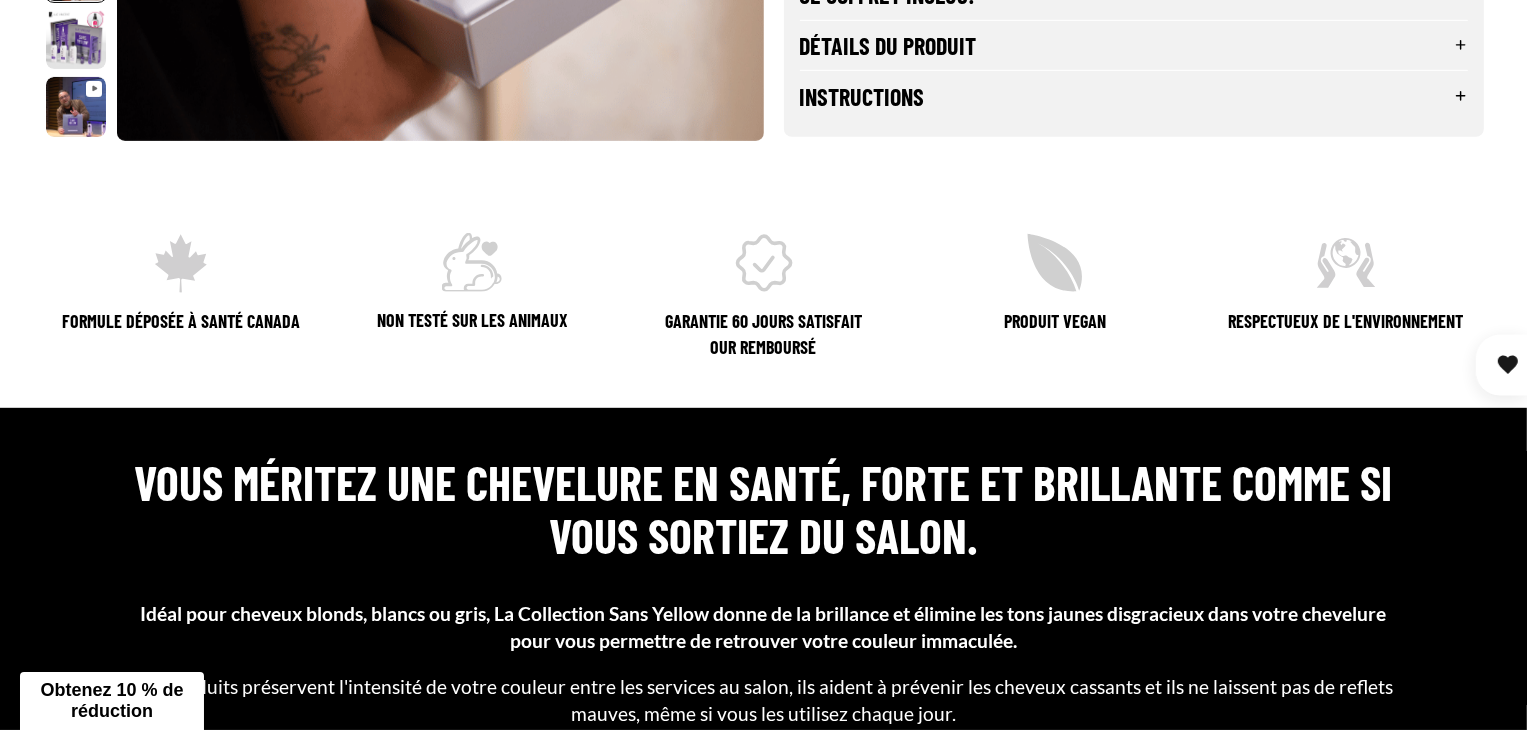 scroll, scrollTop: 0, scrollLeft: 0, axis: both 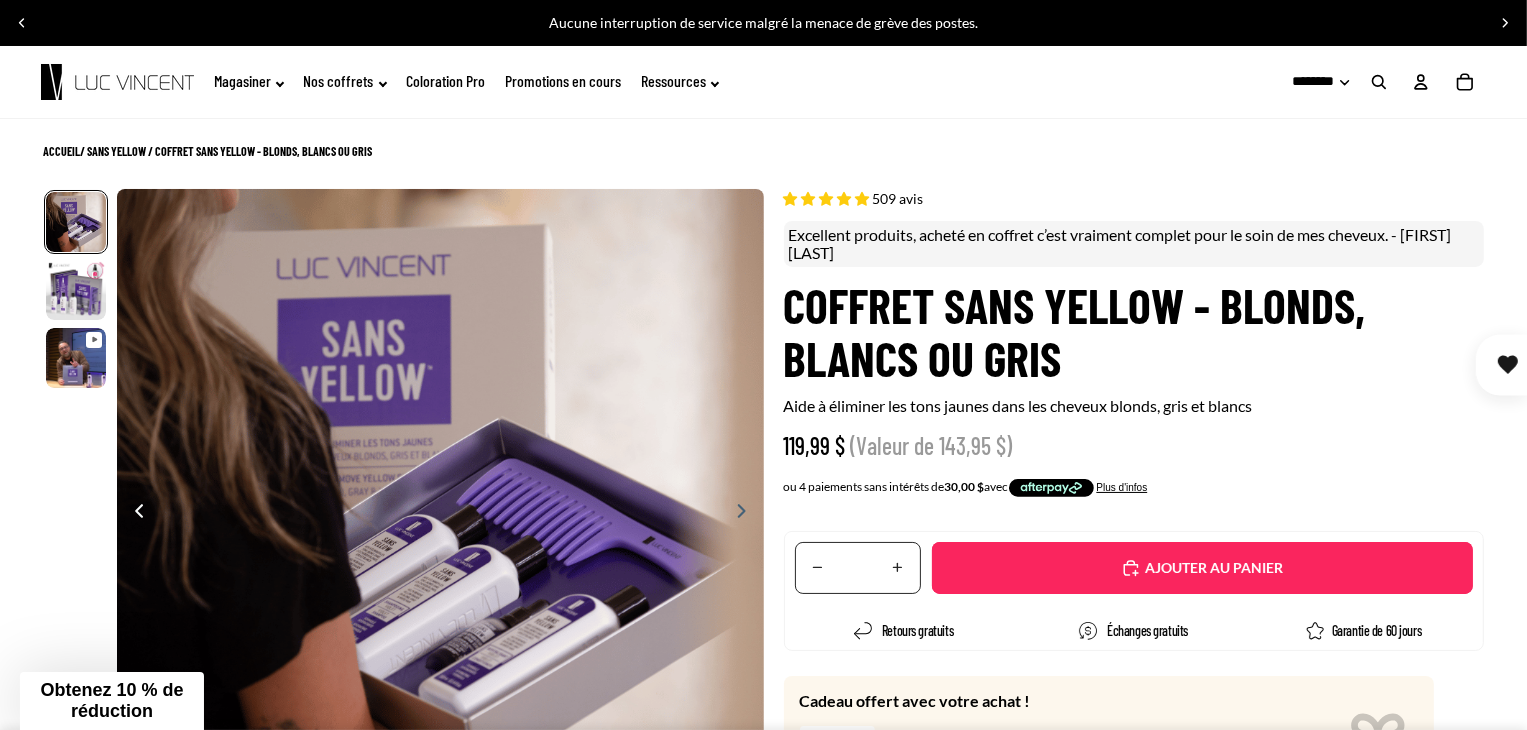 drag, startPoint x: 1532, startPoint y: 93, endPoint x: 1510, endPoint y: -56, distance: 150.6154 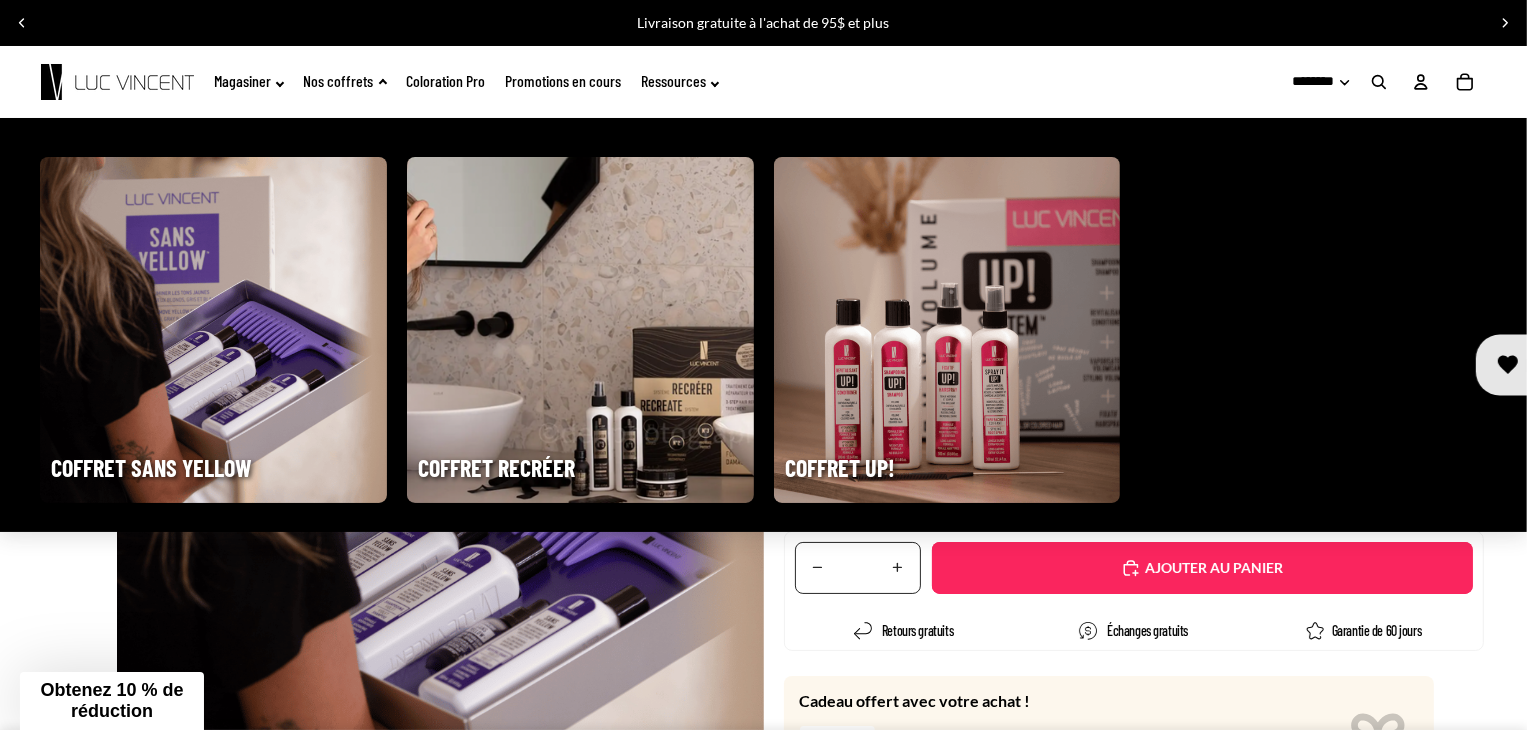 click at bounding box center [947, 330] 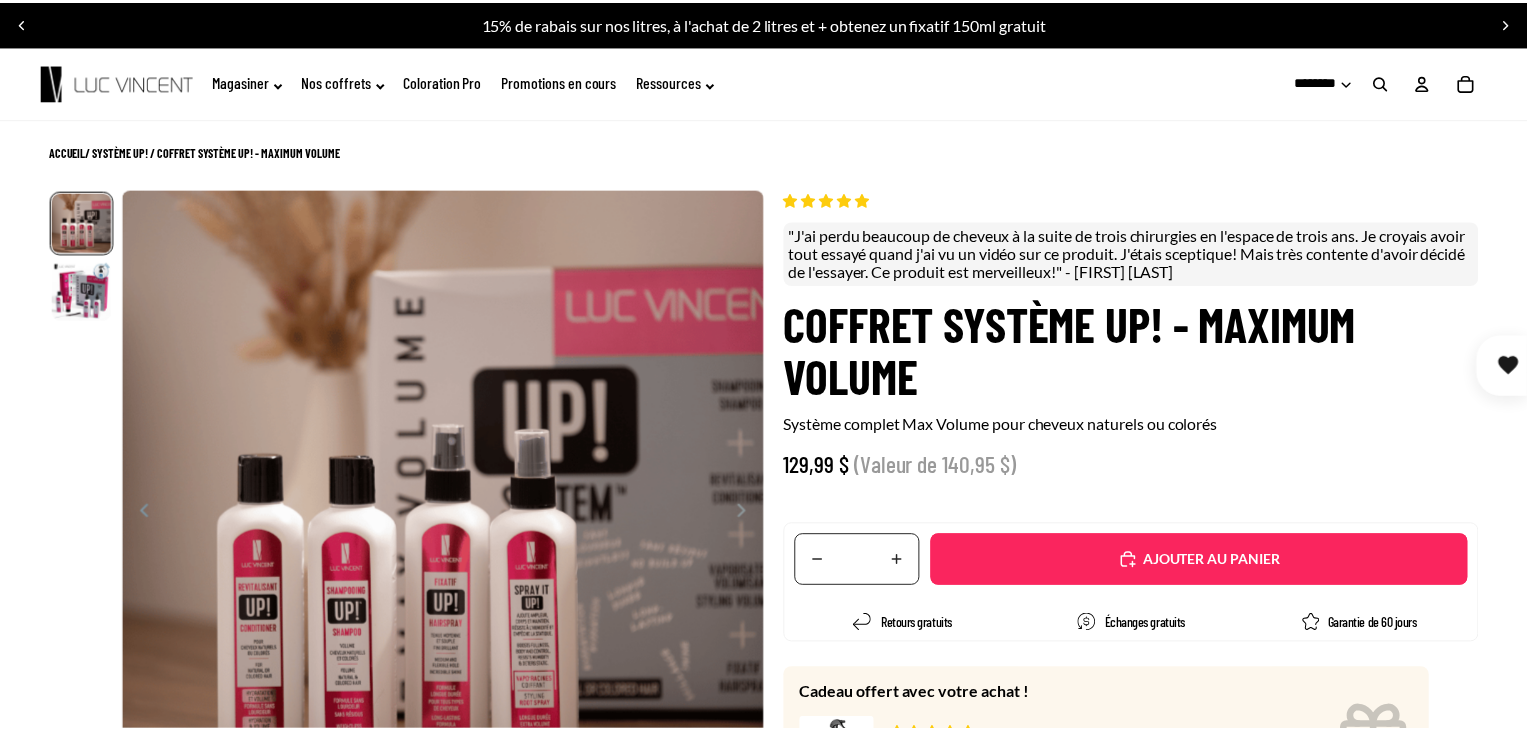 scroll, scrollTop: 0, scrollLeft: 0, axis: both 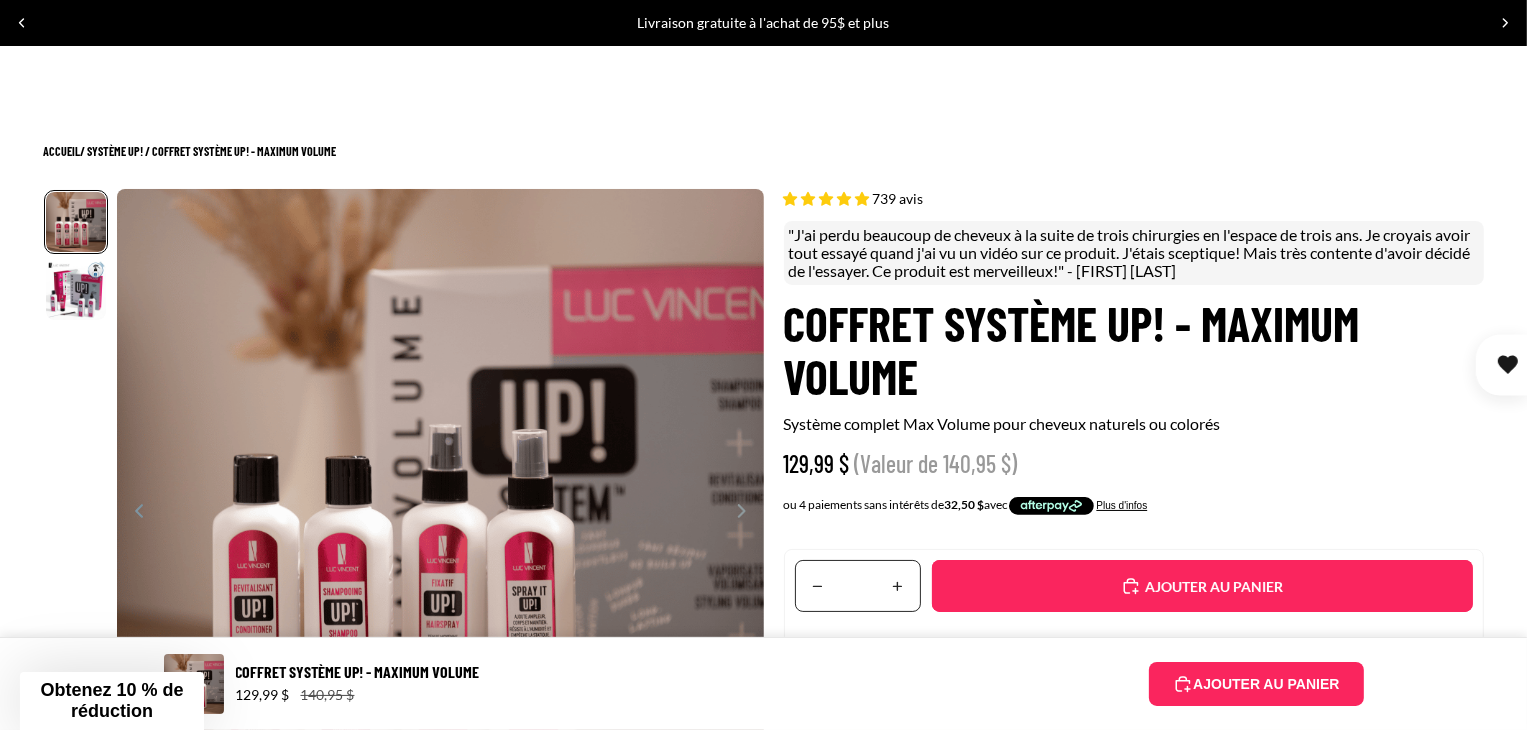 select on "**********" 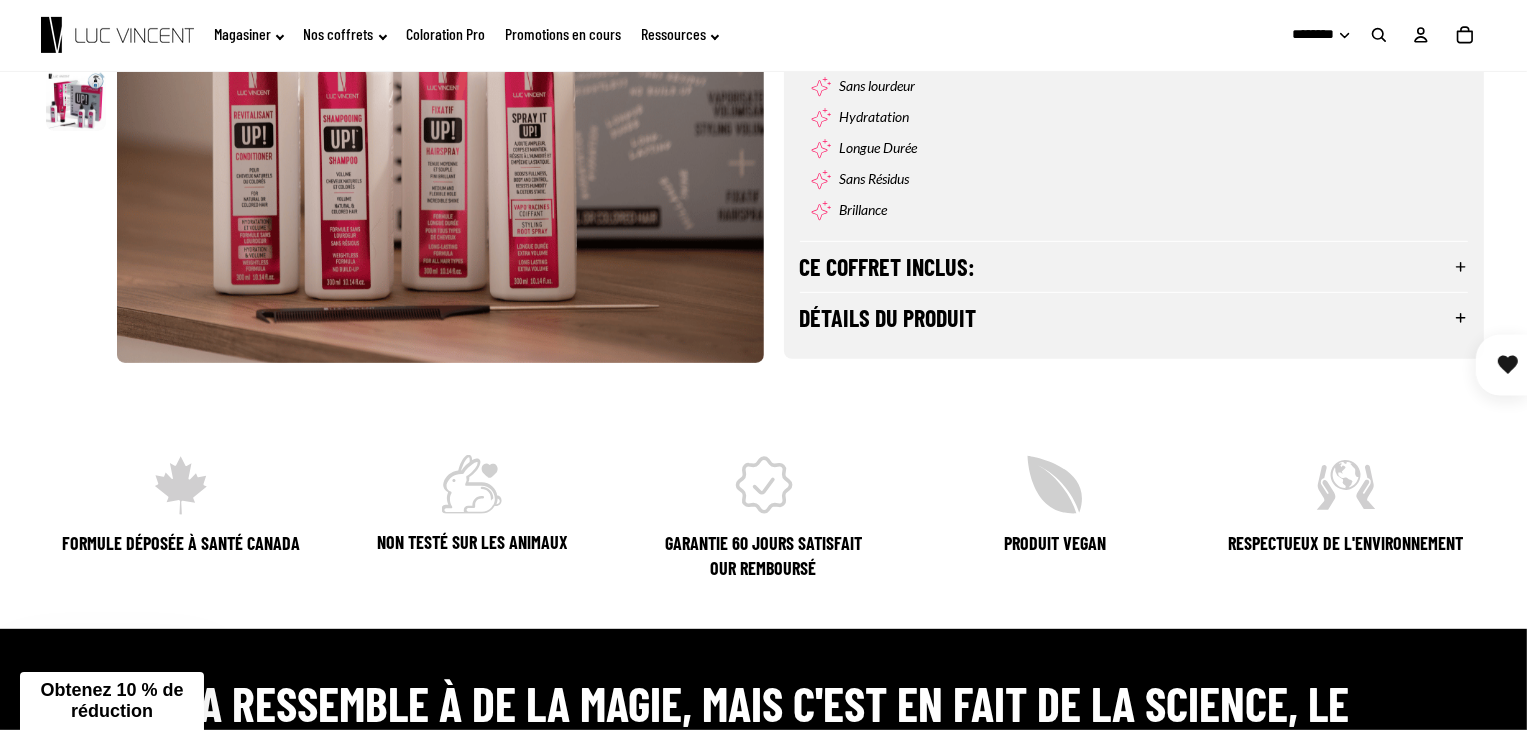 scroll, scrollTop: 0, scrollLeft: 0, axis: both 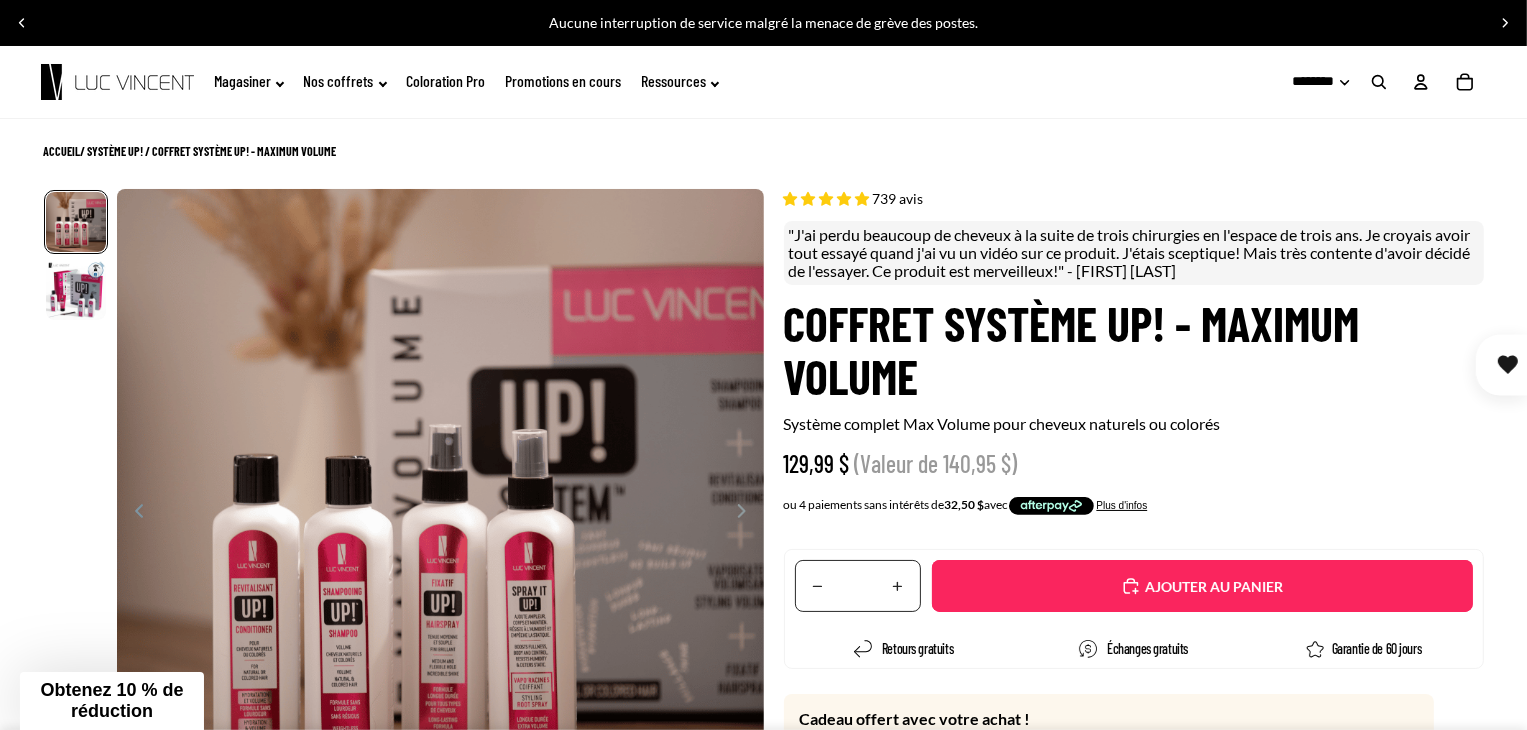 drag, startPoint x: 1528, startPoint y: 49, endPoint x: 1455, endPoint y: 20, distance: 78.54935 